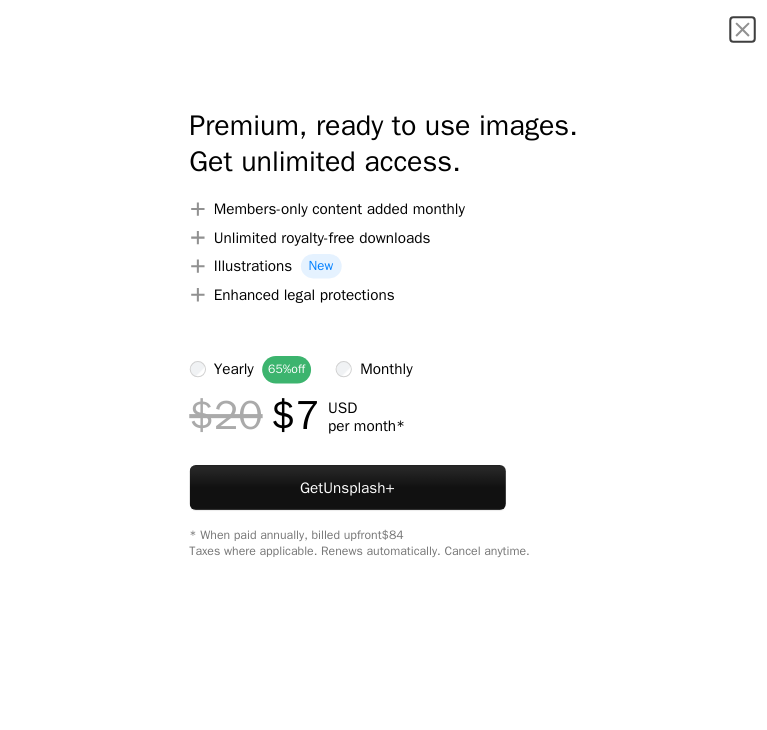 scroll, scrollTop: 5600, scrollLeft: 0, axis: vertical 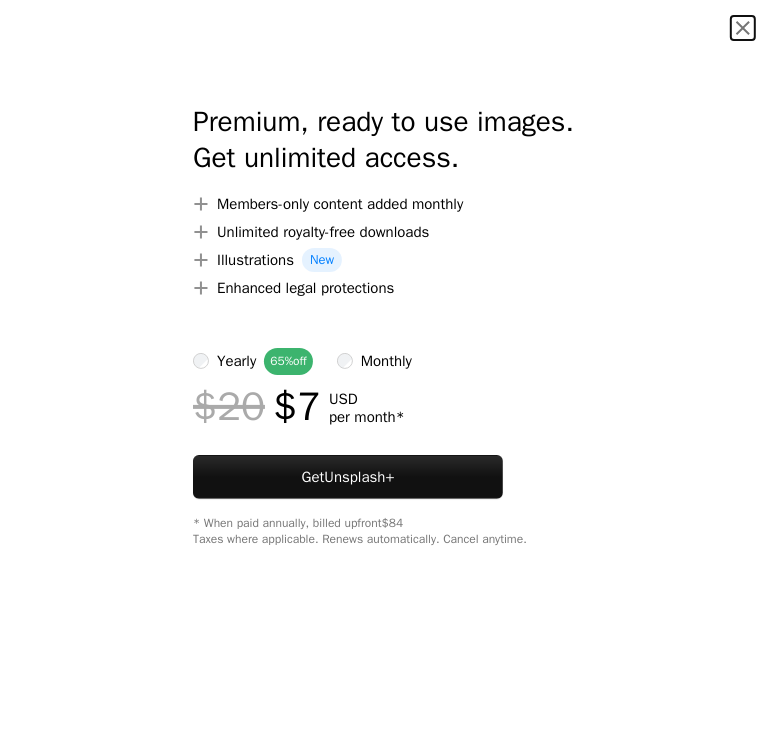 click on "An X shape" at bounding box center (743, 28) 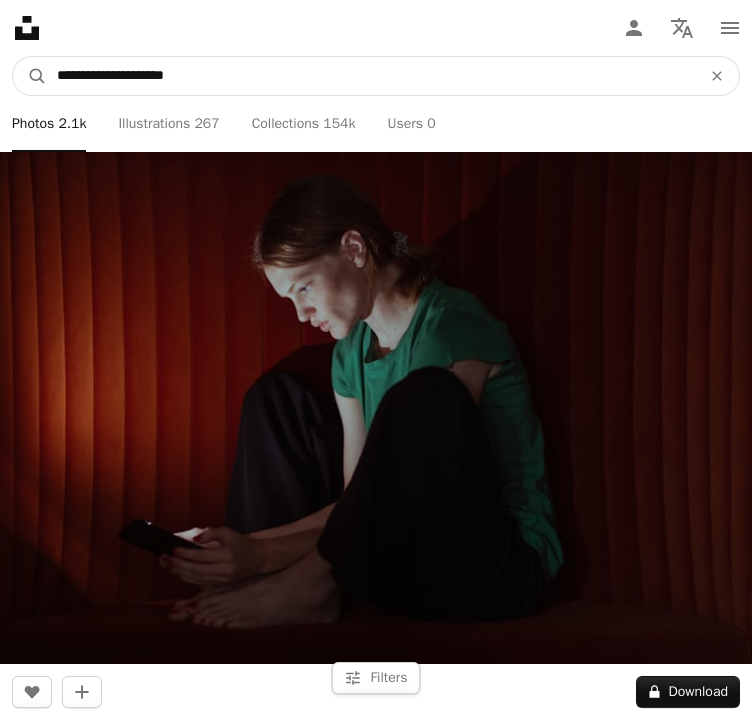 click on "**********" at bounding box center (371, 76) 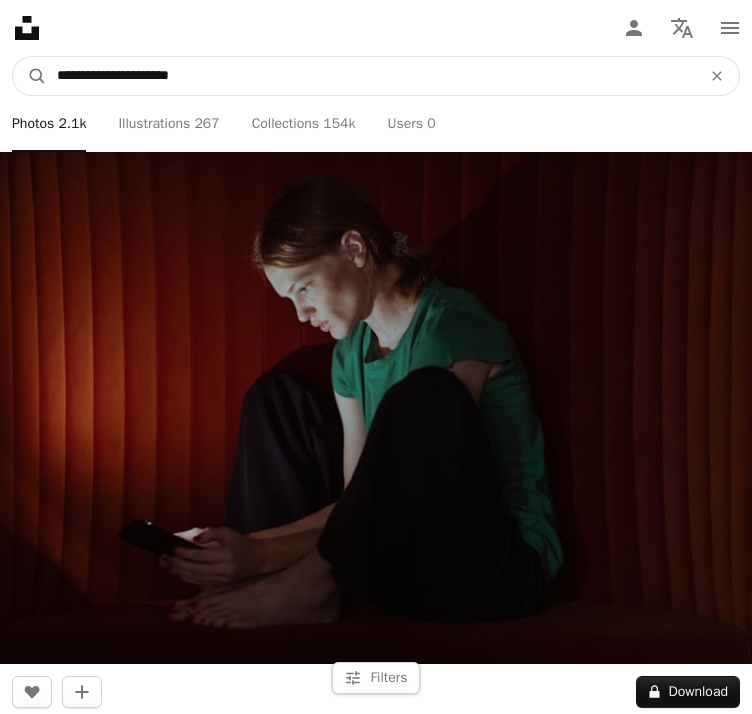click on "A magnifying glass" at bounding box center [30, 76] 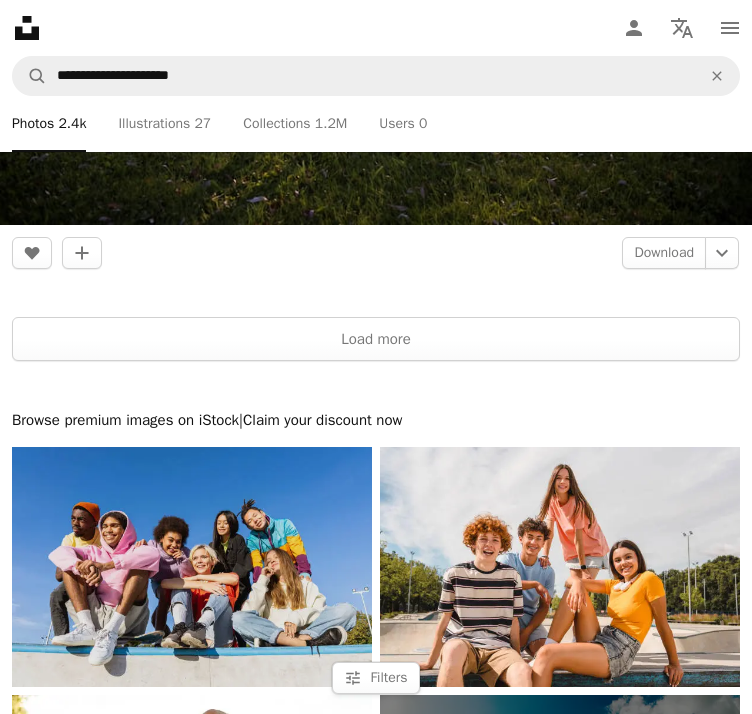 scroll, scrollTop: 15200, scrollLeft: 0, axis: vertical 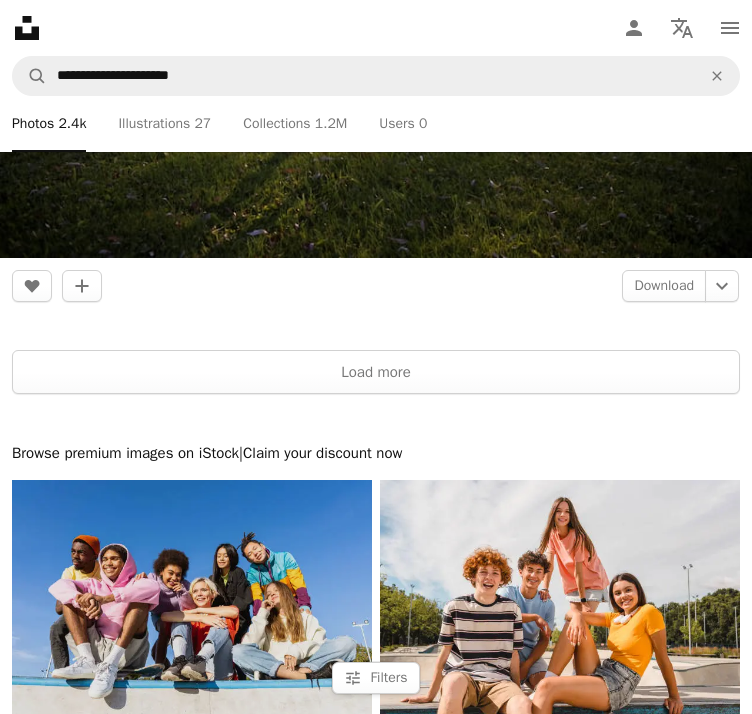 click at bounding box center (192, 600) 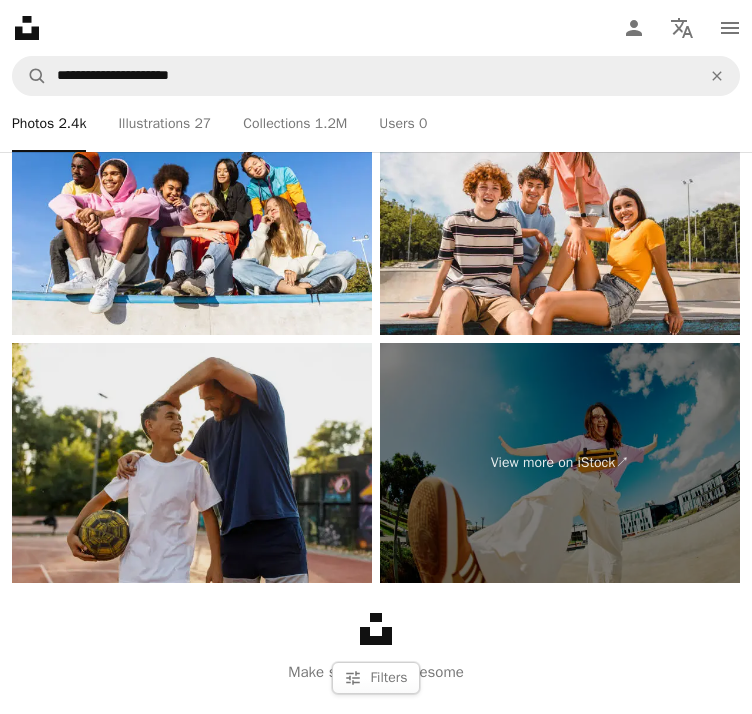 scroll, scrollTop: 16300, scrollLeft: 0, axis: vertical 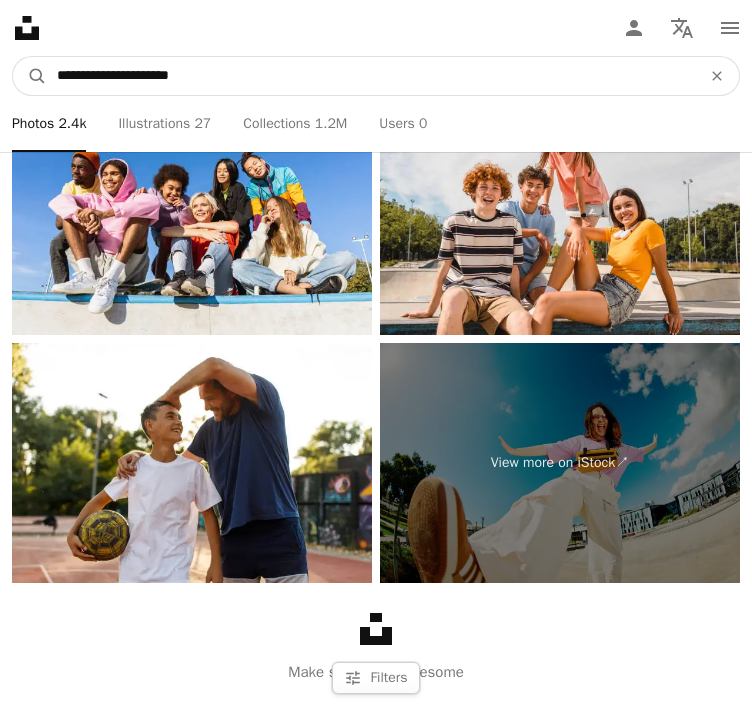 drag, startPoint x: 219, startPoint y: 74, endPoint x: 111, endPoint y: 78, distance: 108.07405 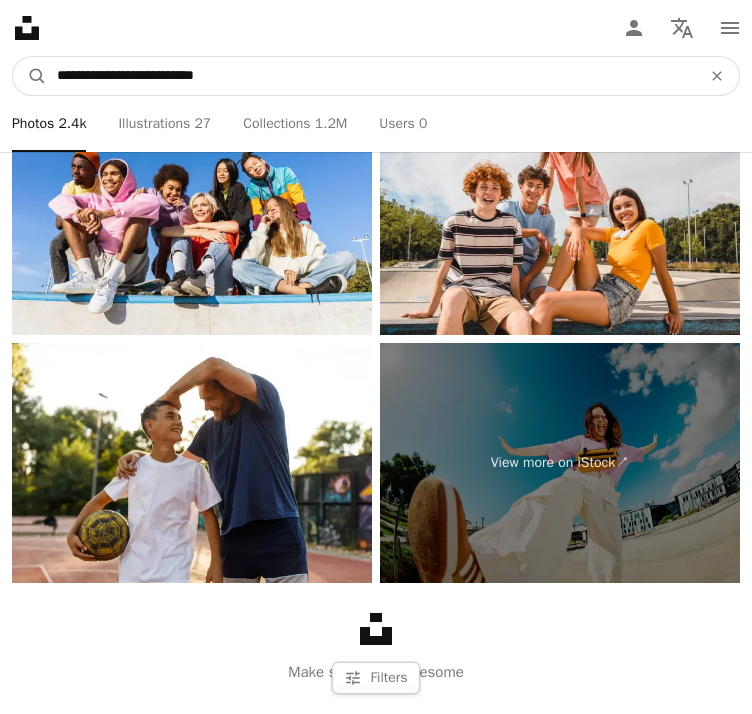 type on "**********" 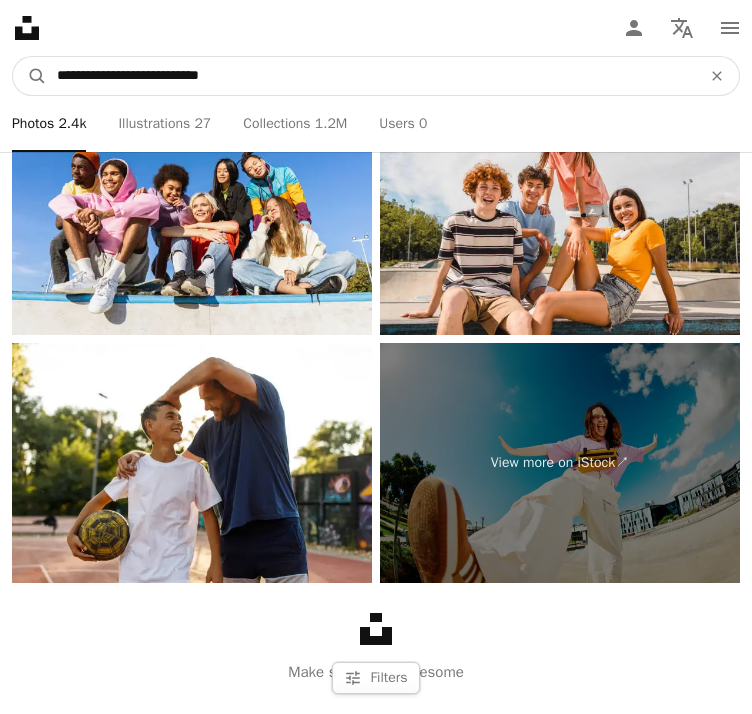 click on "A magnifying glass" at bounding box center [30, 76] 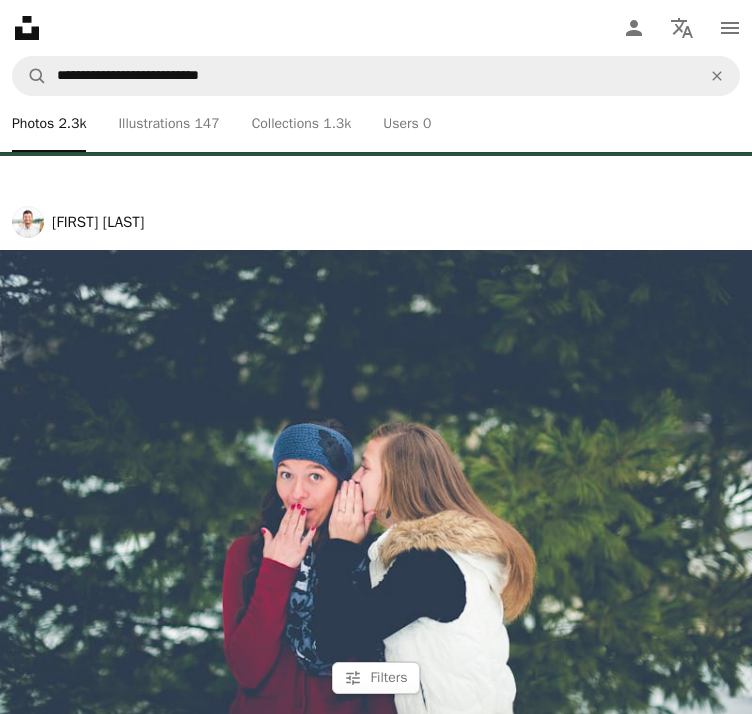 scroll, scrollTop: 3200, scrollLeft: 0, axis: vertical 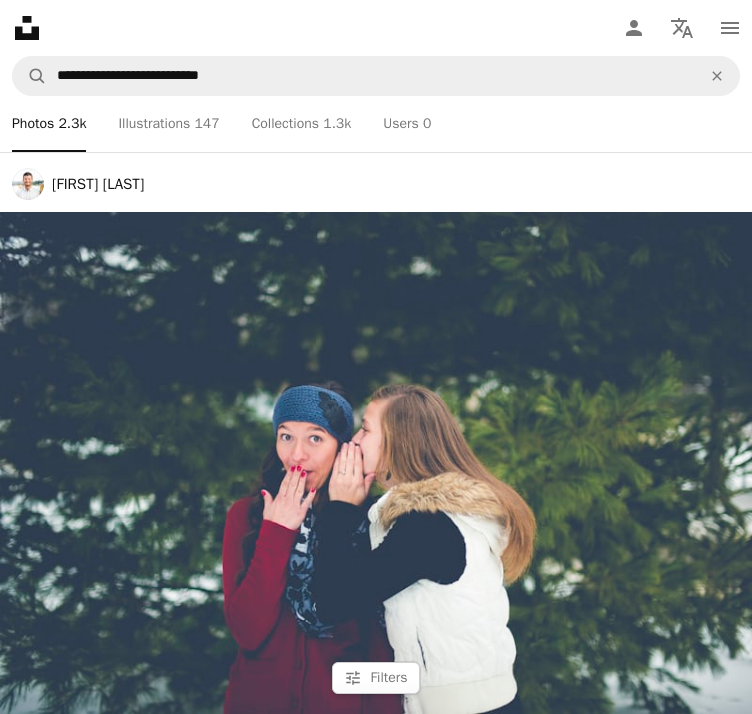click at bounding box center [376, 463] 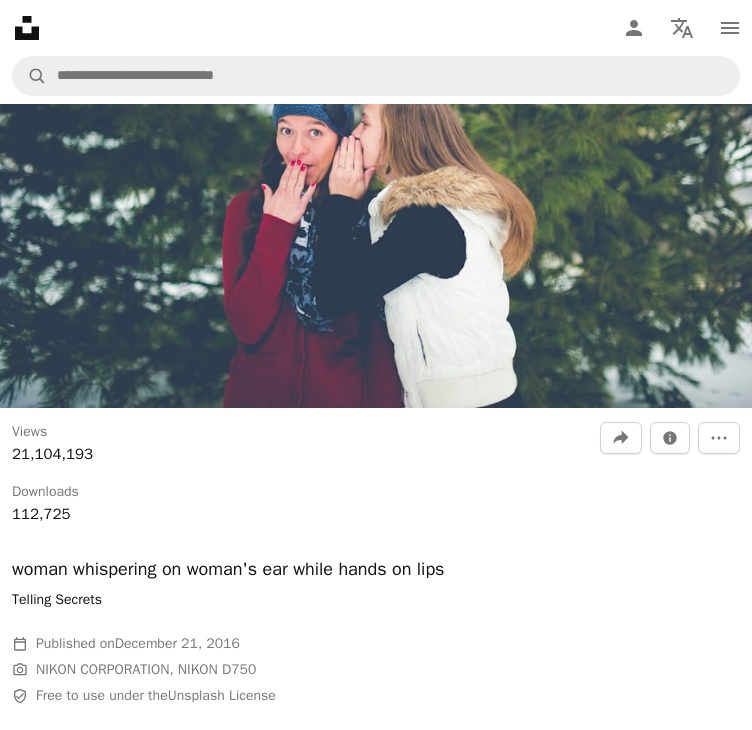 scroll, scrollTop: 100, scrollLeft: 0, axis: vertical 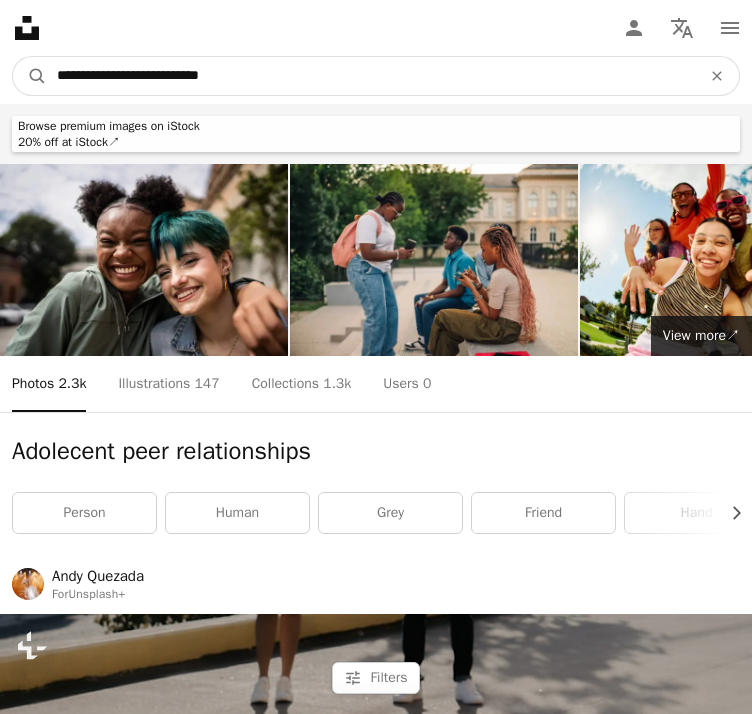 drag, startPoint x: 267, startPoint y: 71, endPoint x: 111, endPoint y: 72, distance: 156.0032 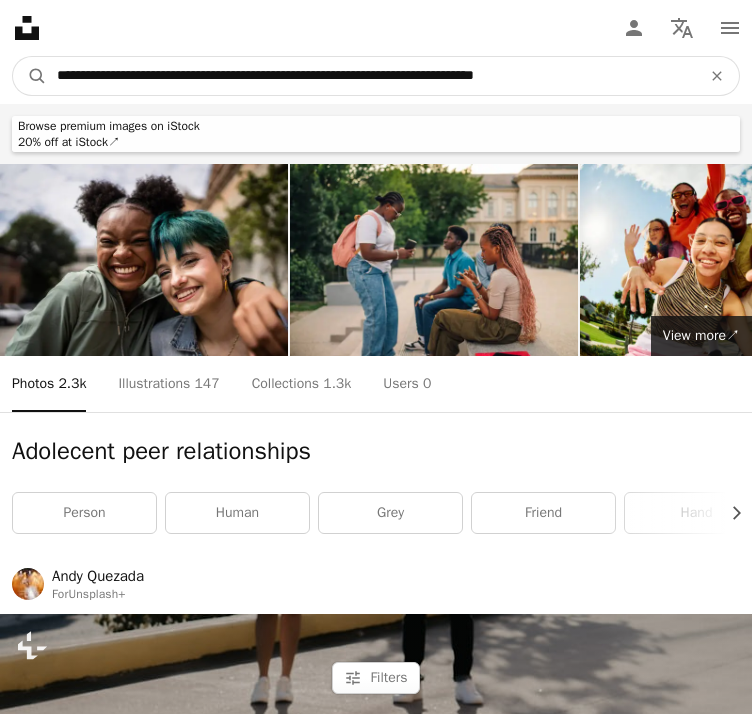 click on "A magnifying glass" at bounding box center [30, 76] 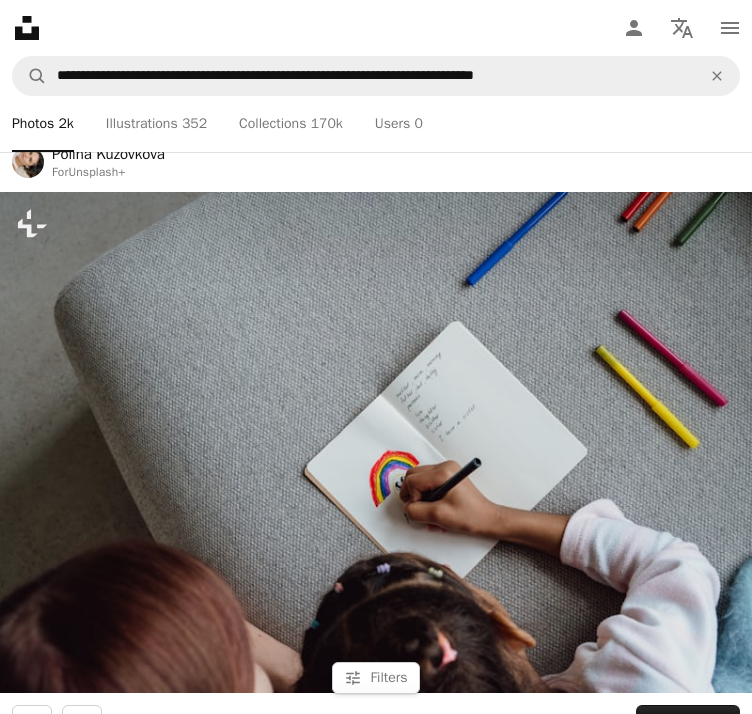 scroll, scrollTop: 4600, scrollLeft: 0, axis: vertical 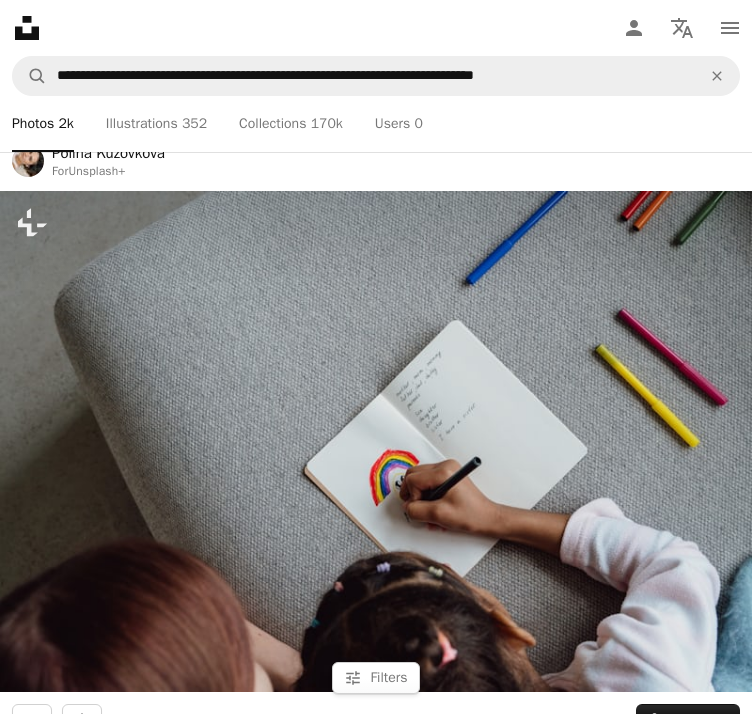 click at bounding box center (376, 441) 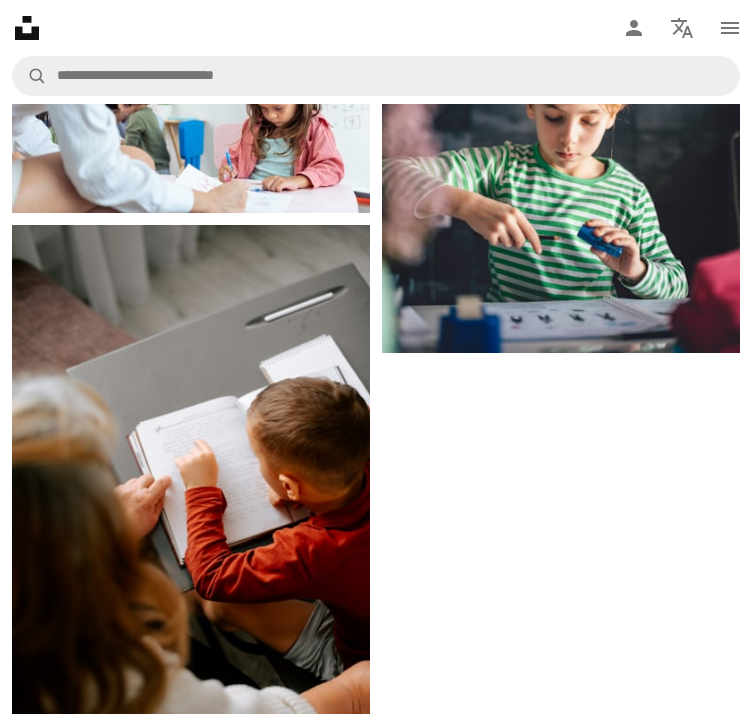 scroll, scrollTop: 0, scrollLeft: 0, axis: both 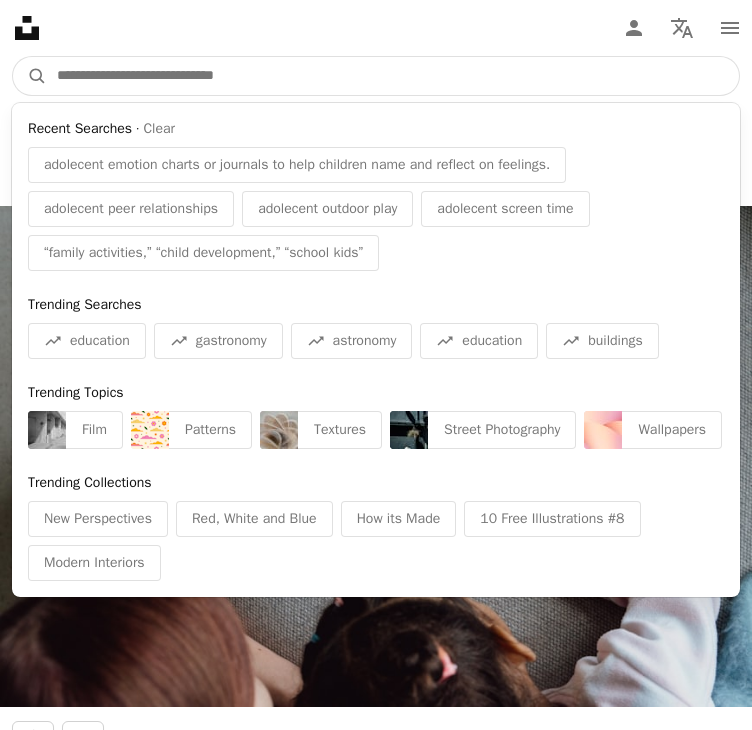click at bounding box center (393, 76) 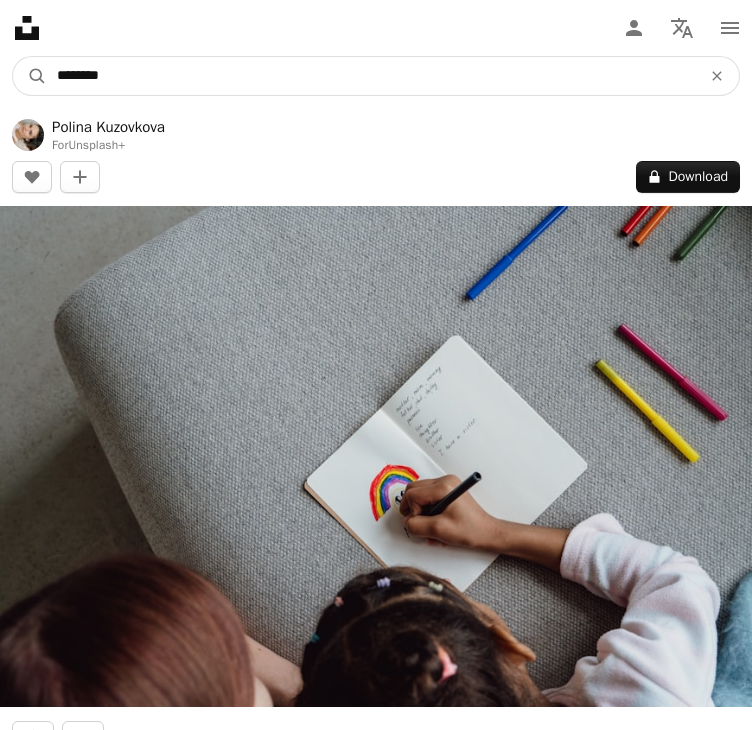 type on "*********" 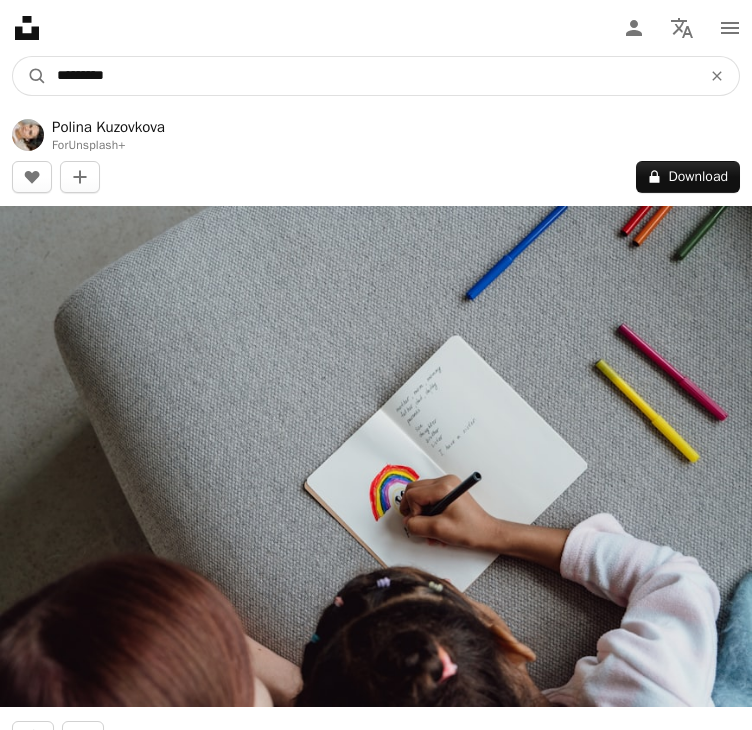 click on "A magnifying glass" at bounding box center [30, 76] 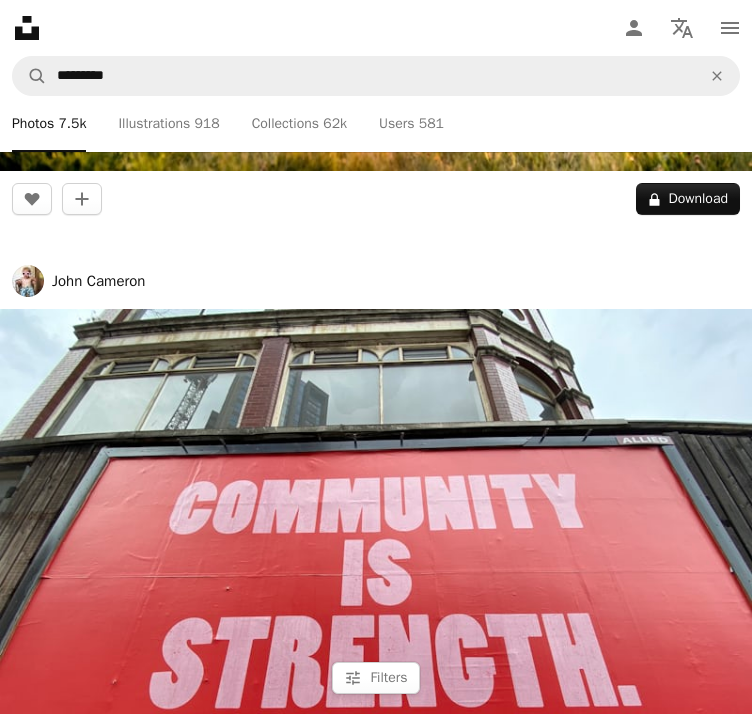 scroll, scrollTop: 7600, scrollLeft: 0, axis: vertical 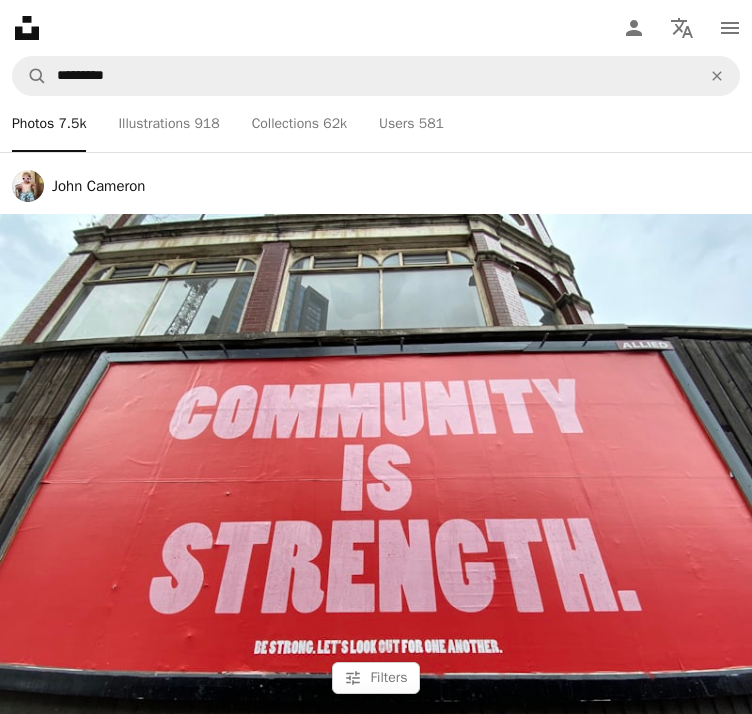 click at bounding box center (376, 496) 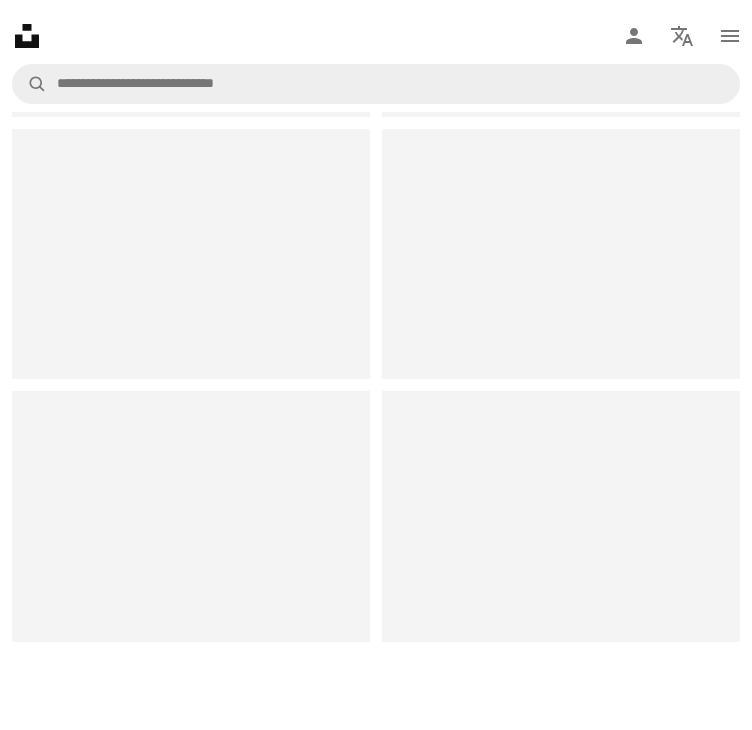 scroll, scrollTop: 0, scrollLeft: 0, axis: both 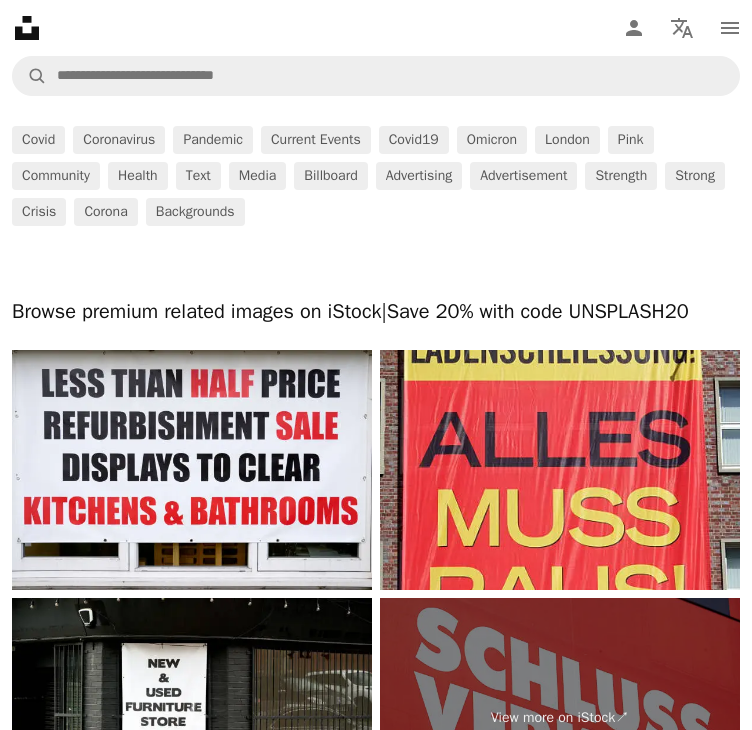 drag, startPoint x: 274, startPoint y: 550, endPoint x: -1, endPoint y: 436, distance: 297.69278 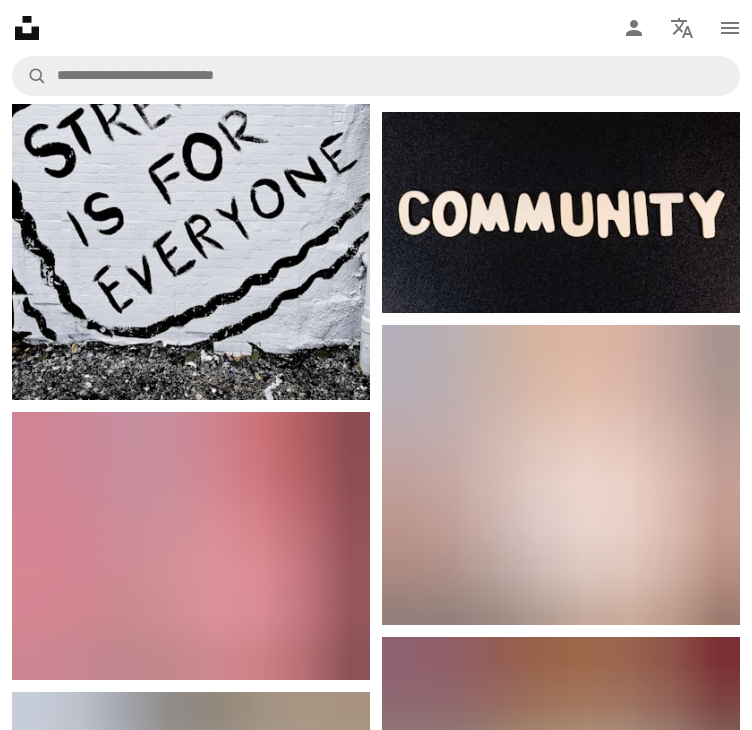 scroll, scrollTop: 2100, scrollLeft: 0, axis: vertical 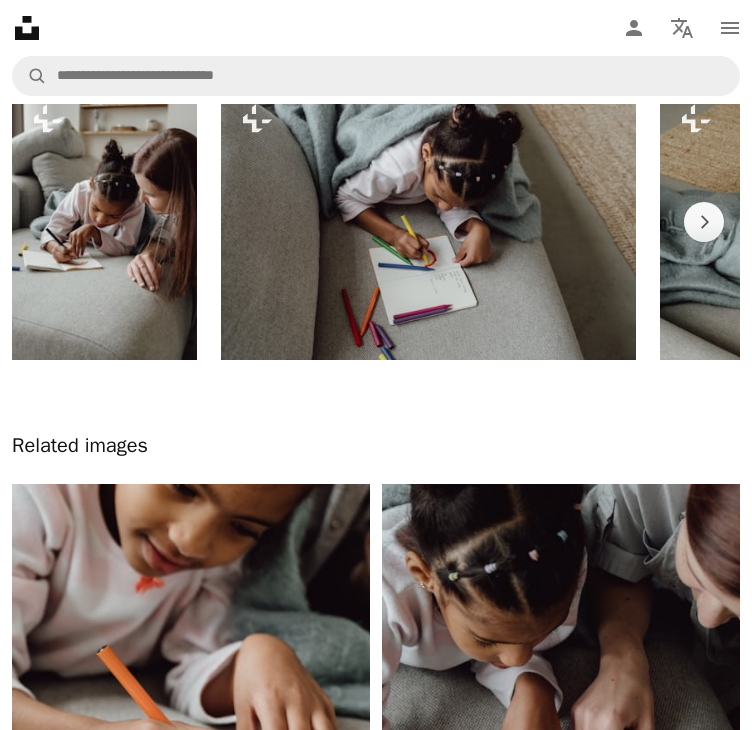 drag, startPoint x: 275, startPoint y: 254, endPoint x: -1, endPoint y: 167, distance: 289.3873 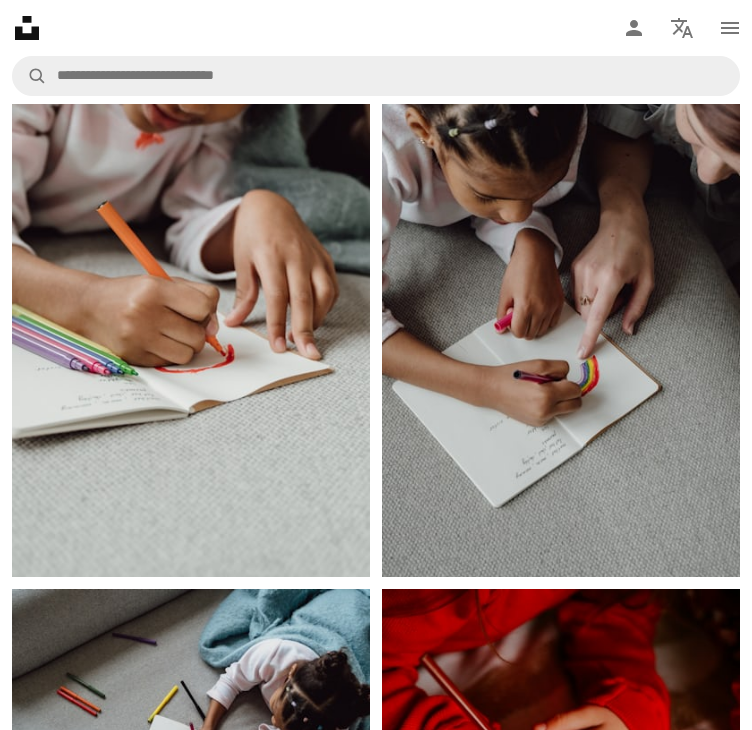 scroll, scrollTop: 1500, scrollLeft: 0, axis: vertical 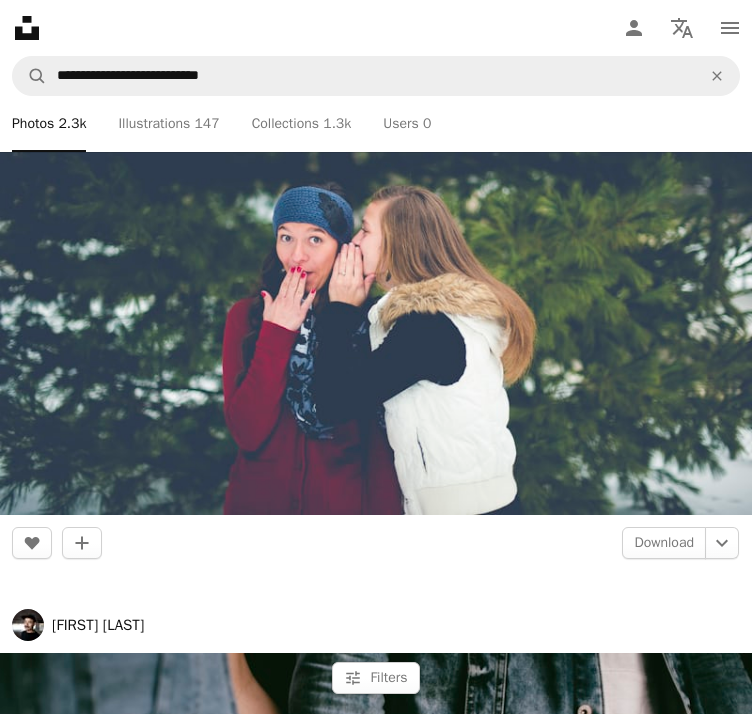 click at bounding box center (376, 264) 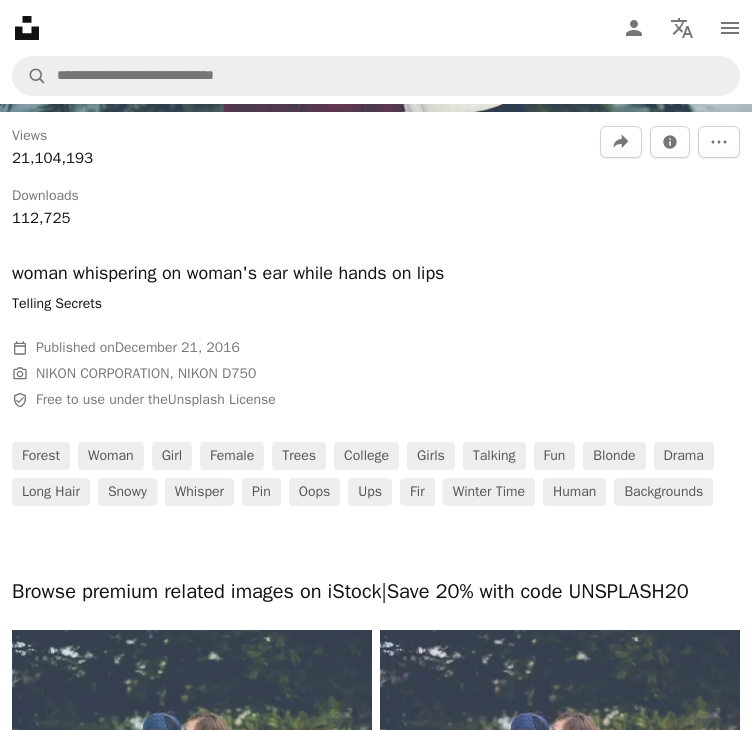 scroll, scrollTop: 800, scrollLeft: 0, axis: vertical 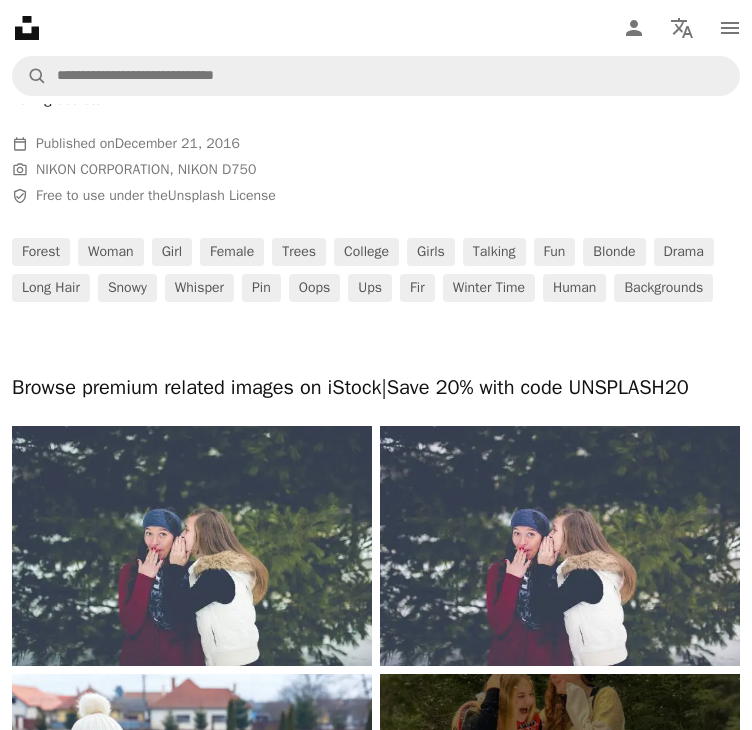 drag, startPoint x: 280, startPoint y: 601, endPoint x: -1, endPoint y: 508, distance: 295.98987 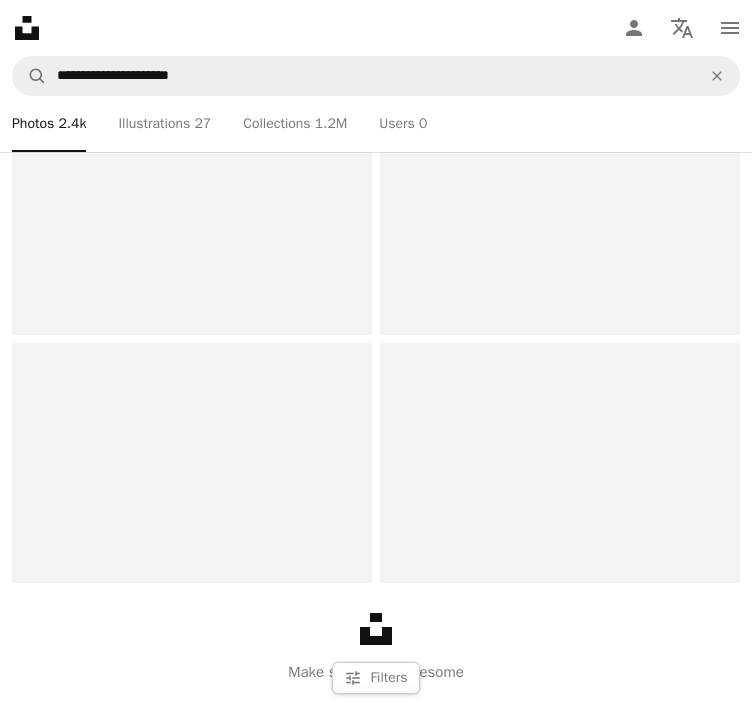scroll, scrollTop: 16299, scrollLeft: 0, axis: vertical 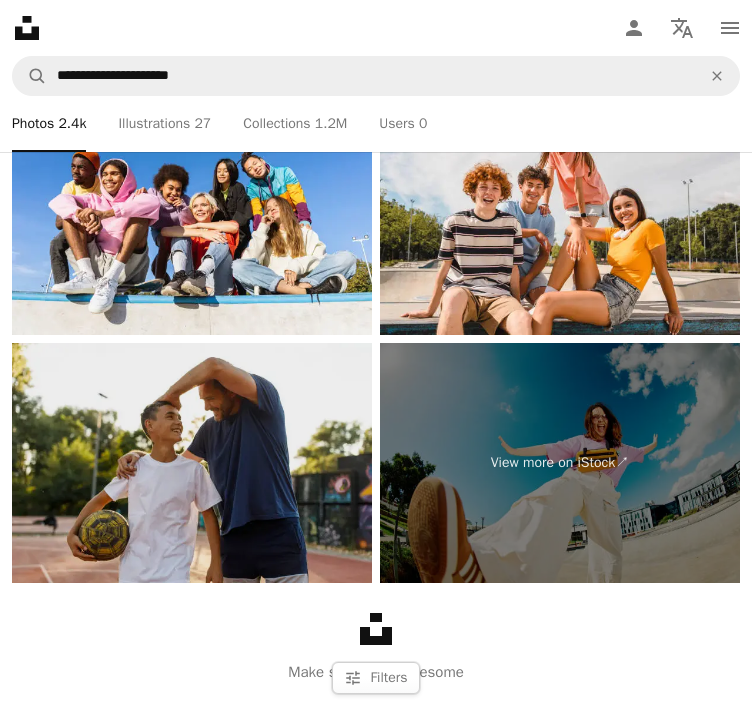 click at bounding box center [192, 463] 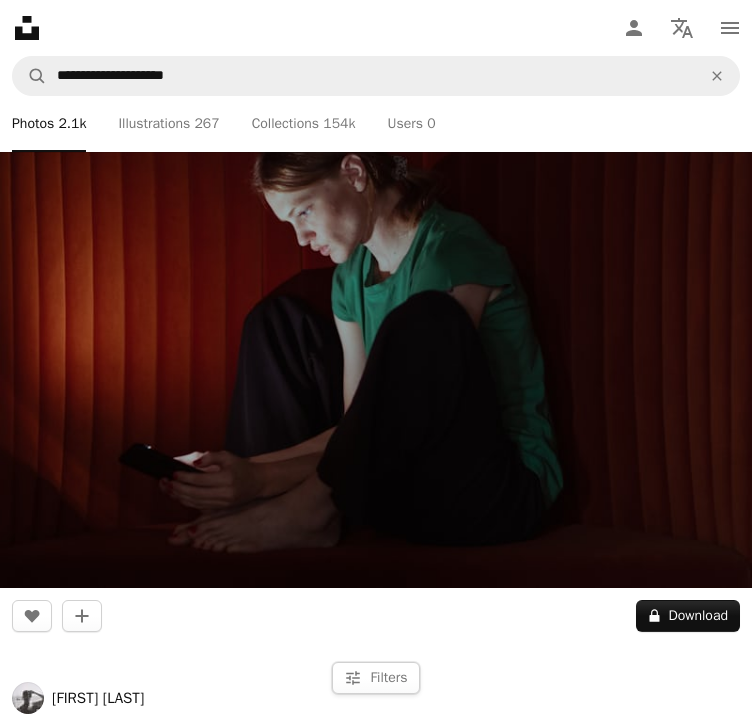 scroll, scrollTop: 5796, scrollLeft: 0, axis: vertical 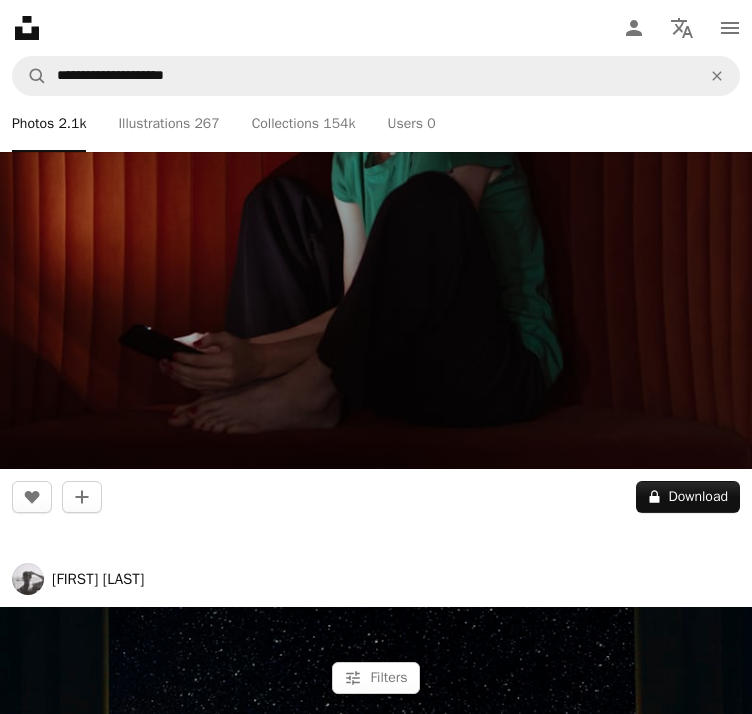 click at bounding box center (376, 188) 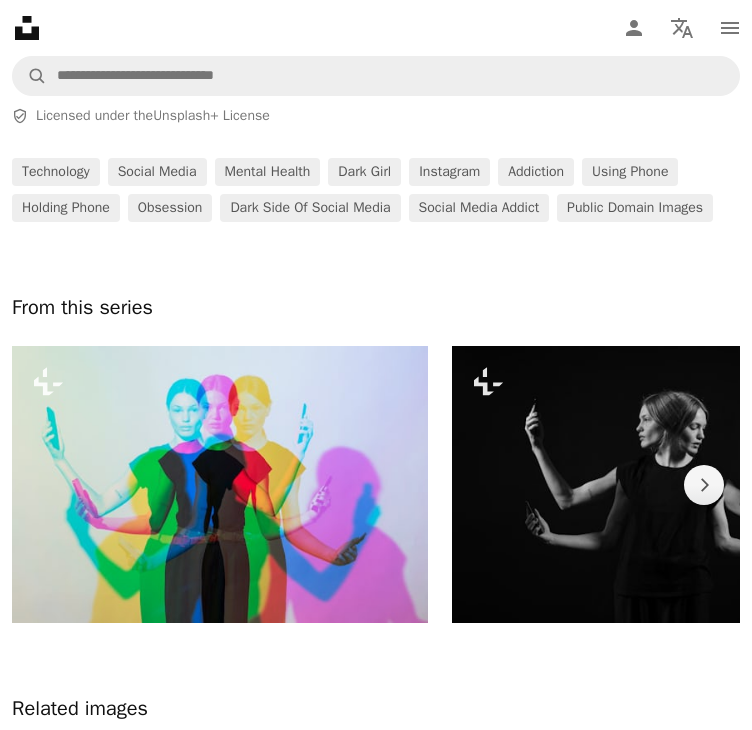 scroll, scrollTop: 900, scrollLeft: 0, axis: vertical 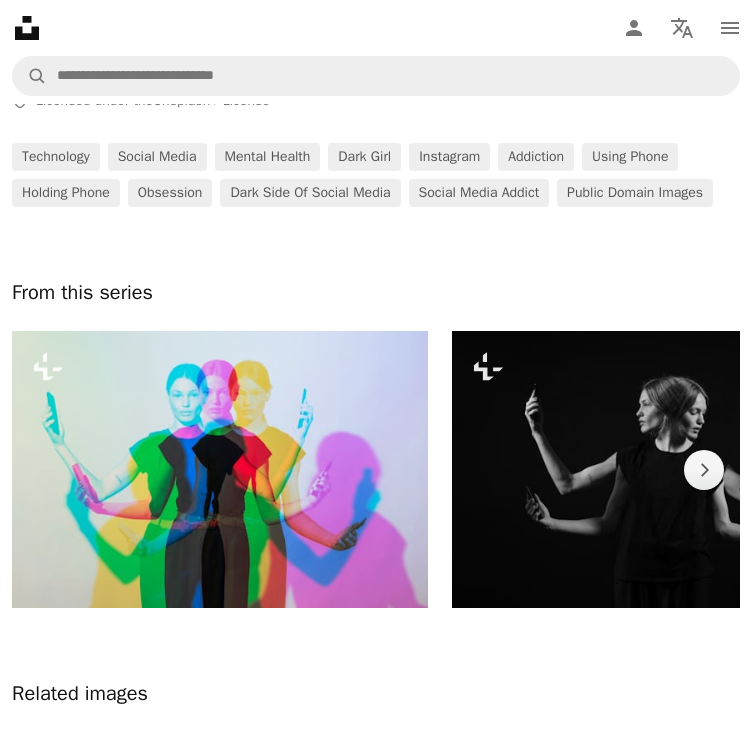 drag, startPoint x: 273, startPoint y: 600, endPoint x: -1, endPoint y: 493, distance: 294.15134 